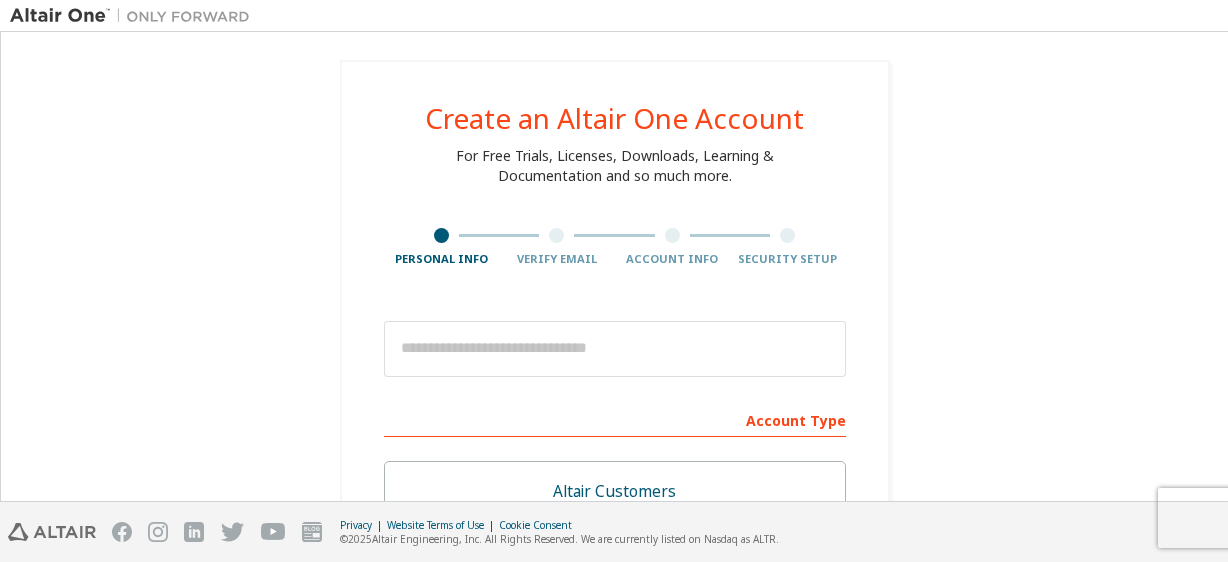 scroll, scrollTop: 0, scrollLeft: 0, axis: both 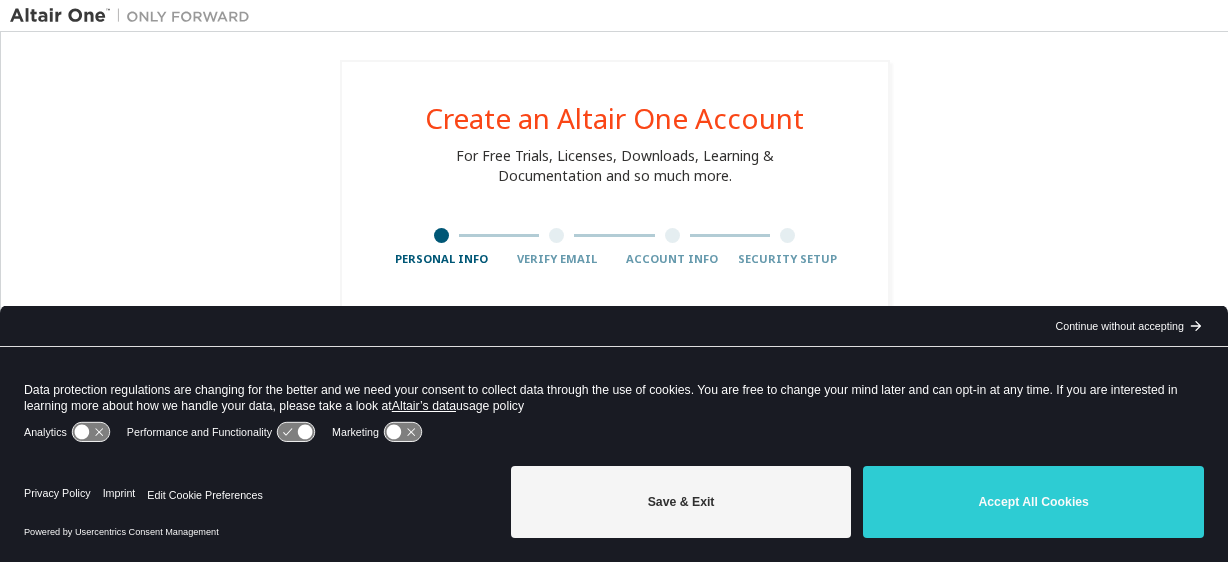 click on "Accept All Cookies" at bounding box center (1033, 502) 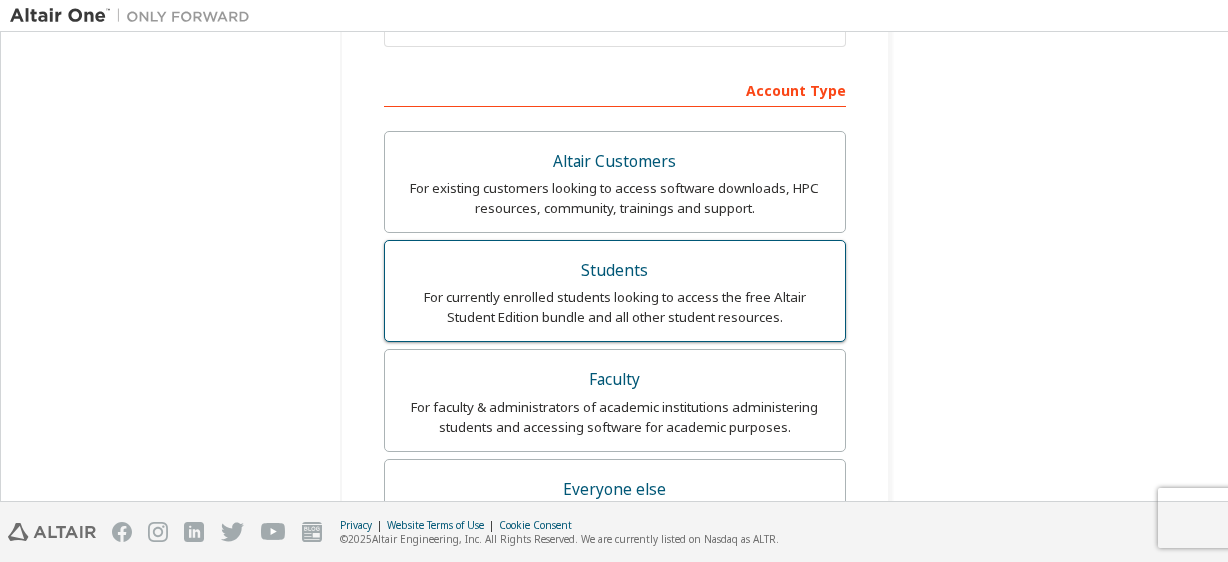 scroll, scrollTop: 659, scrollLeft: 0, axis: vertical 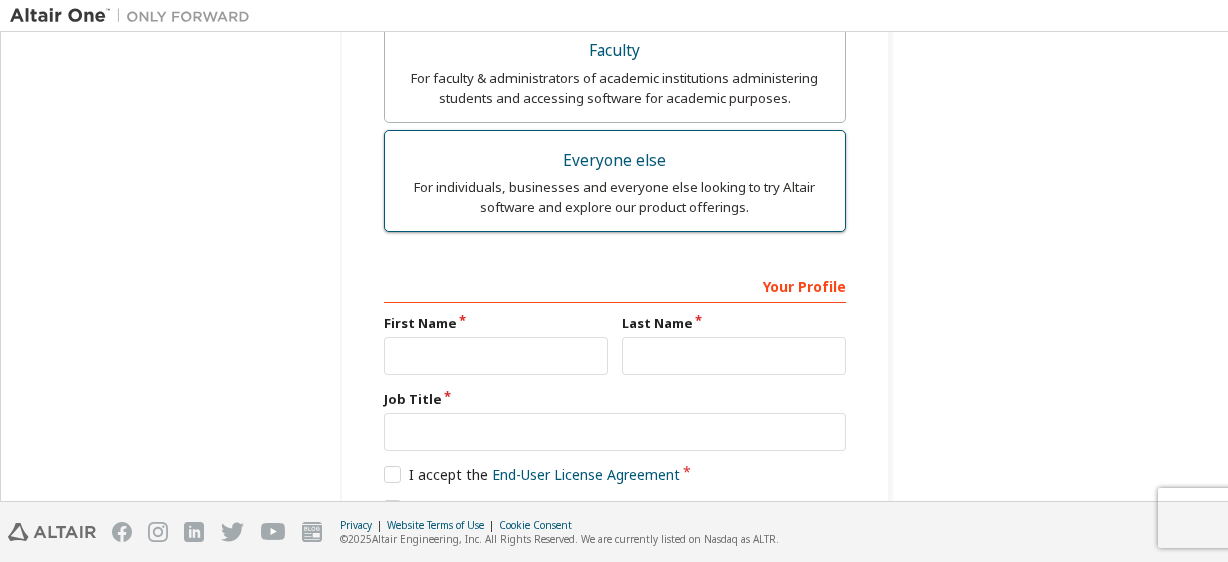 click on "For individuals, businesses and everyone else looking to try Altair software and explore our product offerings." at bounding box center [615, 197] 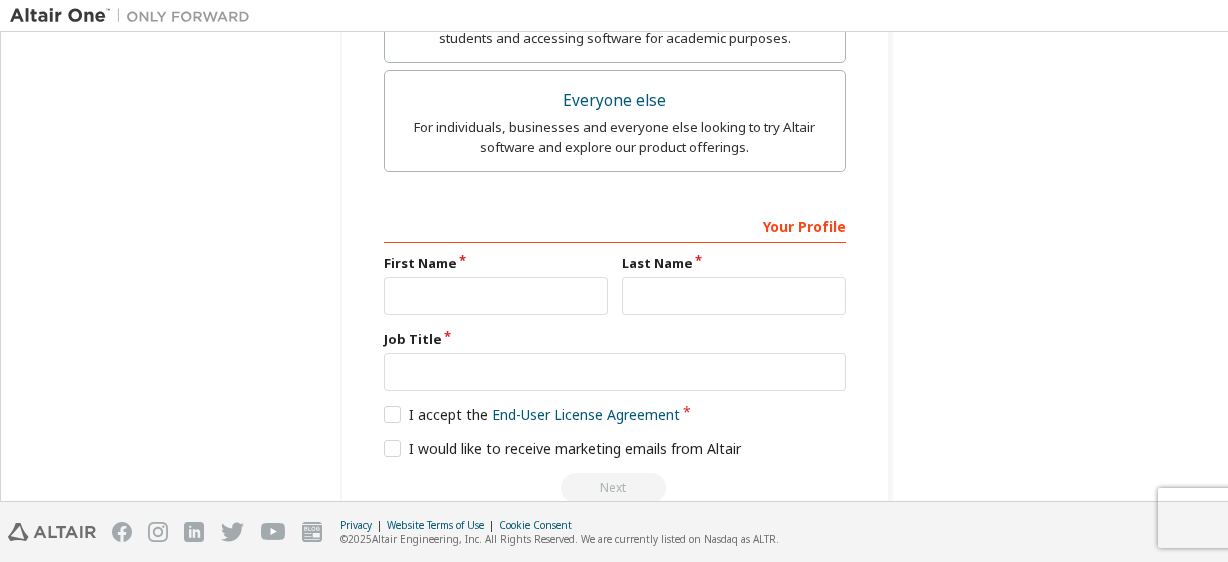scroll, scrollTop: 759, scrollLeft: 0, axis: vertical 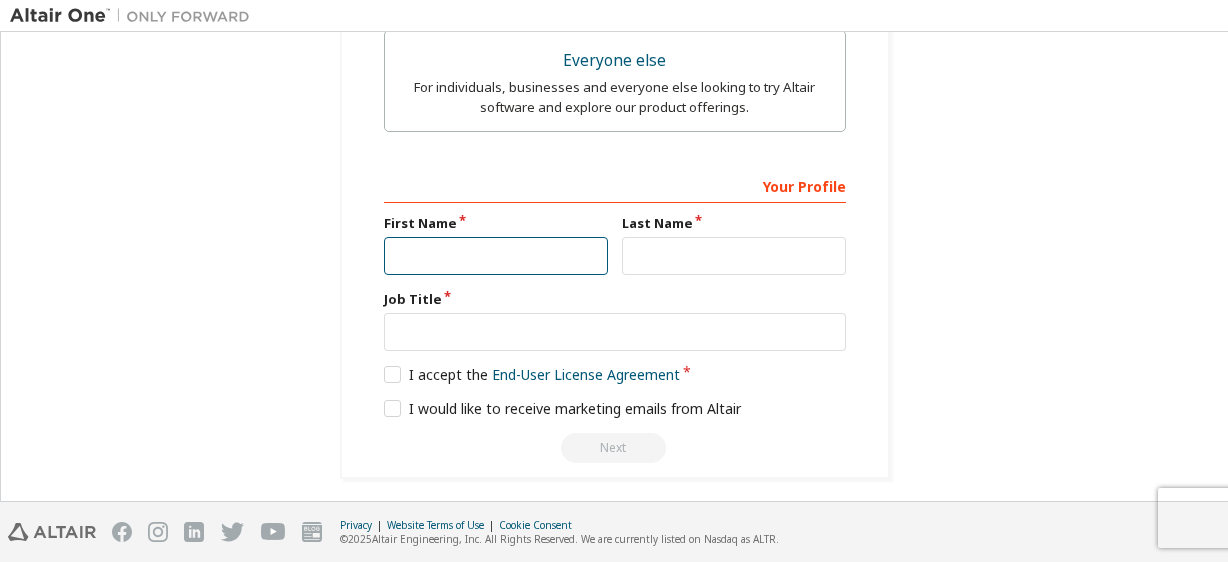 click at bounding box center [496, 256] 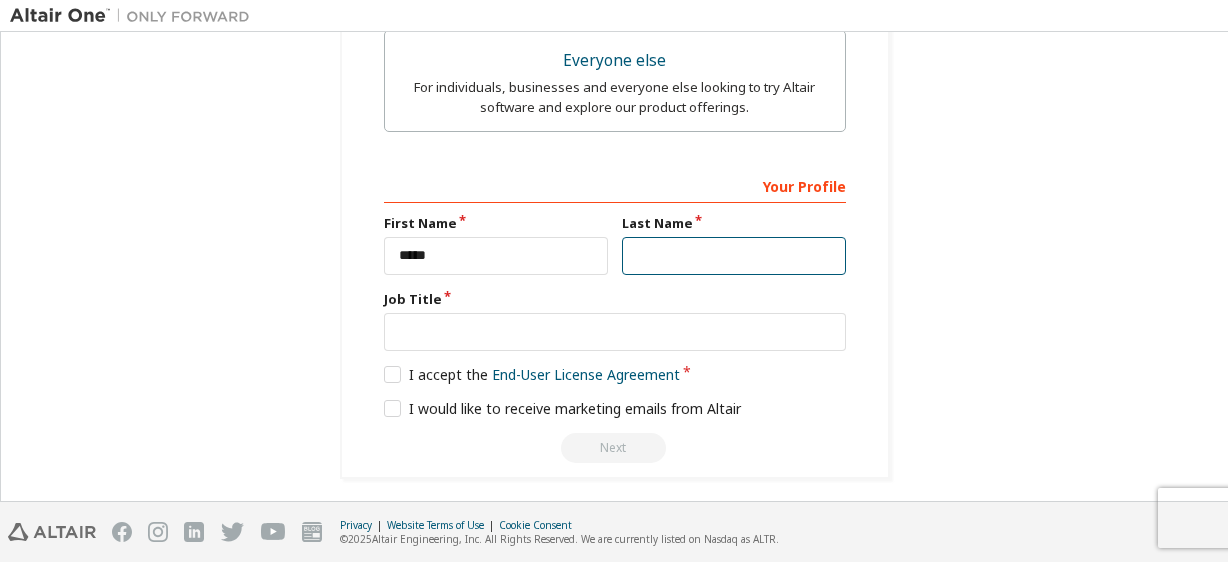 click at bounding box center [734, 256] 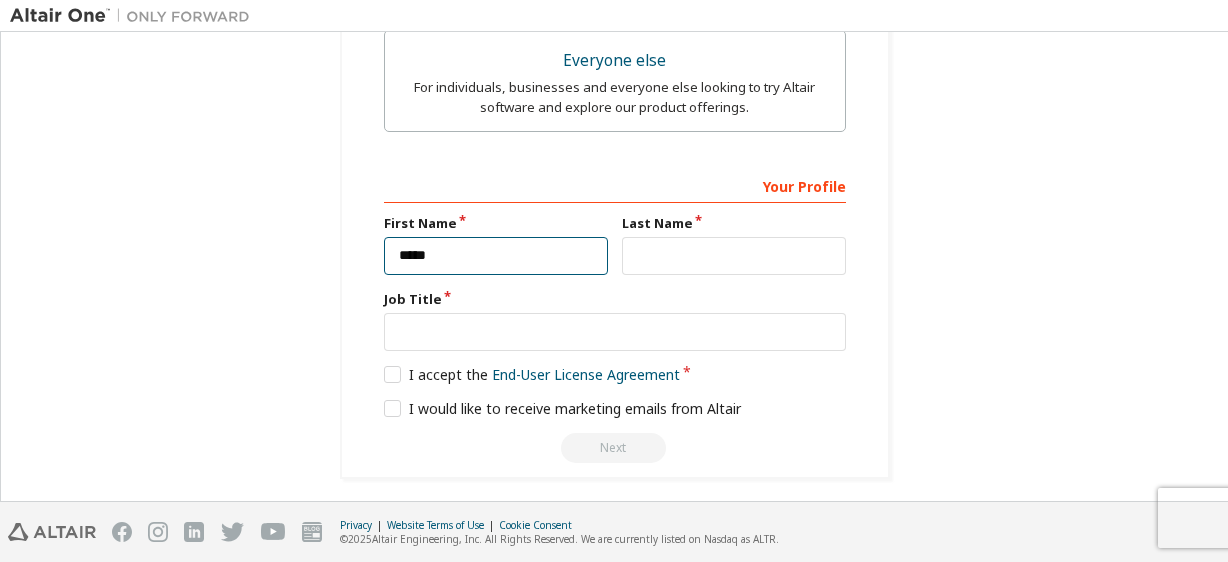 click on "*****" at bounding box center [496, 256] 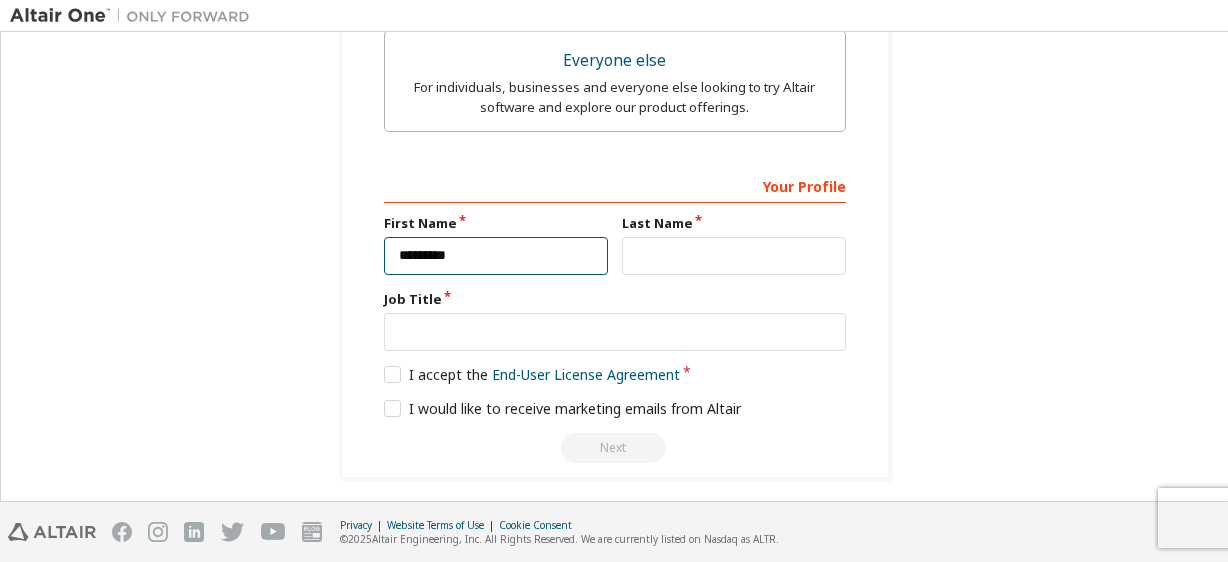 type on "*********" 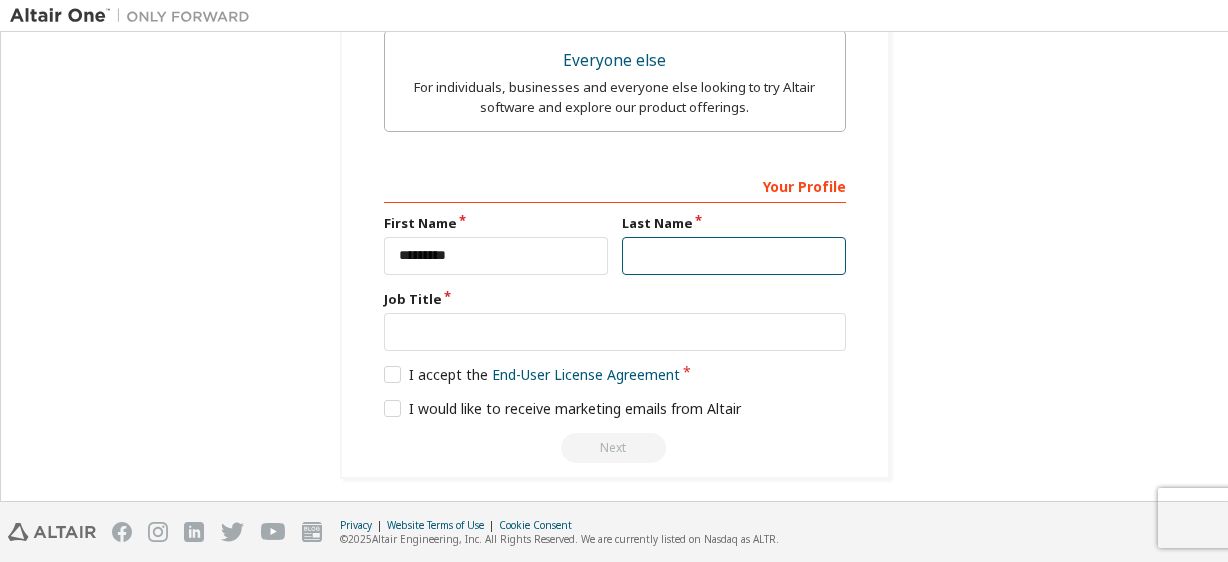 click at bounding box center (734, 256) 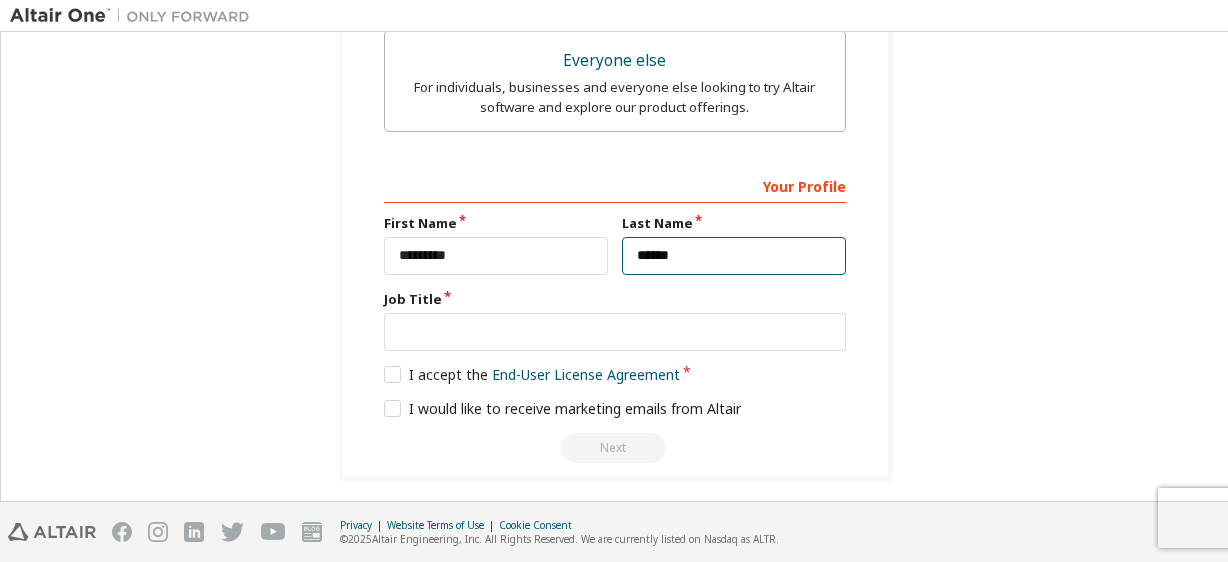 type on "******" 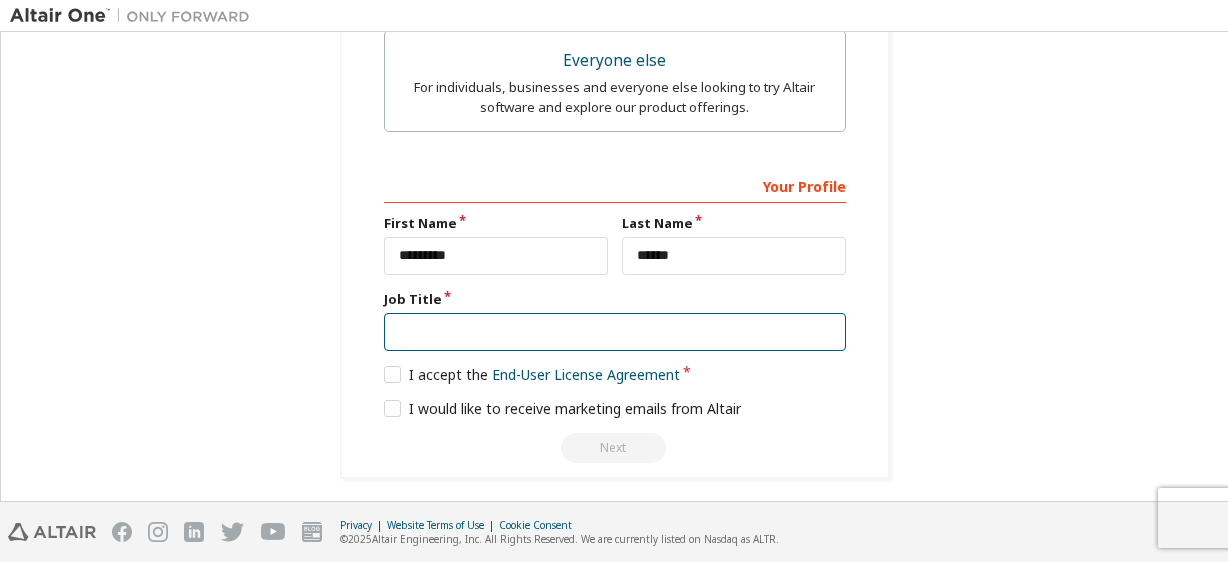 click at bounding box center (615, 332) 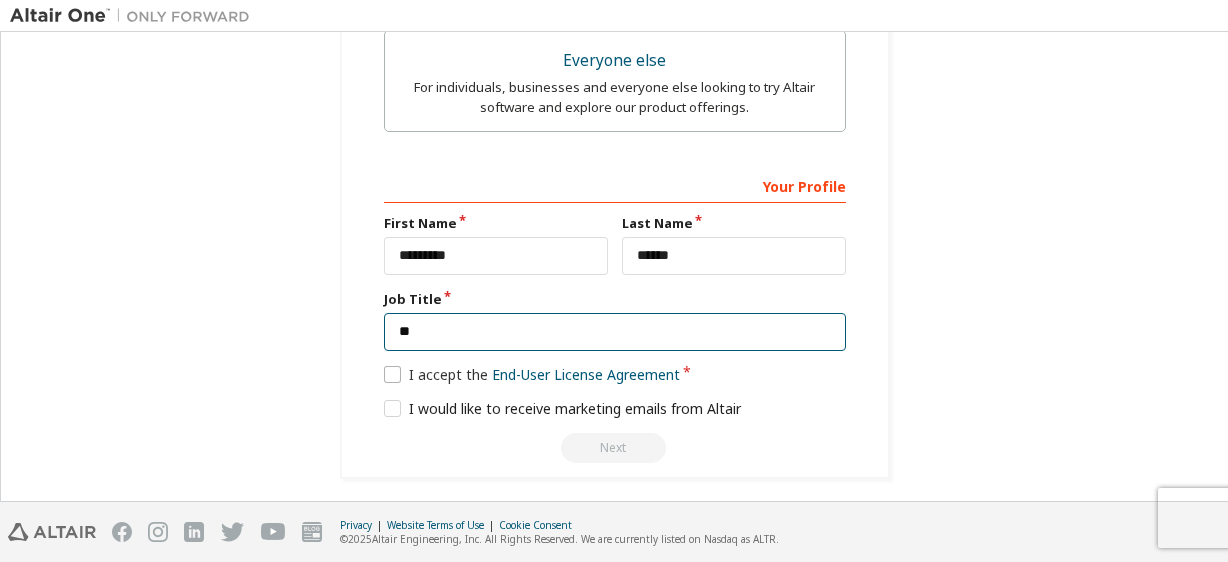 type on "**" 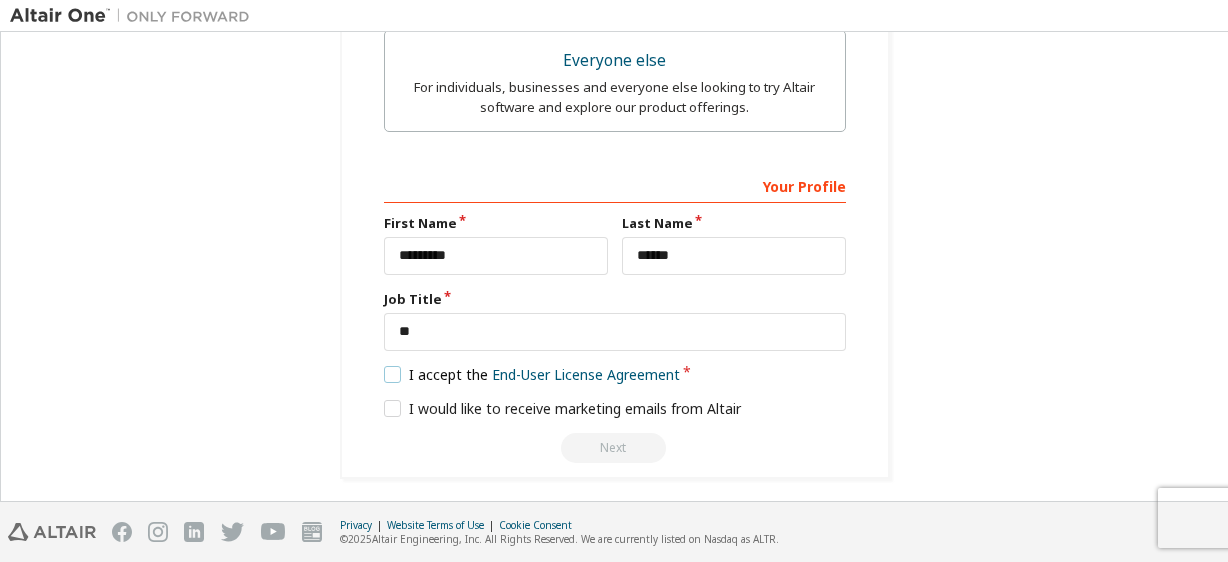 click on "I accept the    End-User License Agreement" at bounding box center (532, 374) 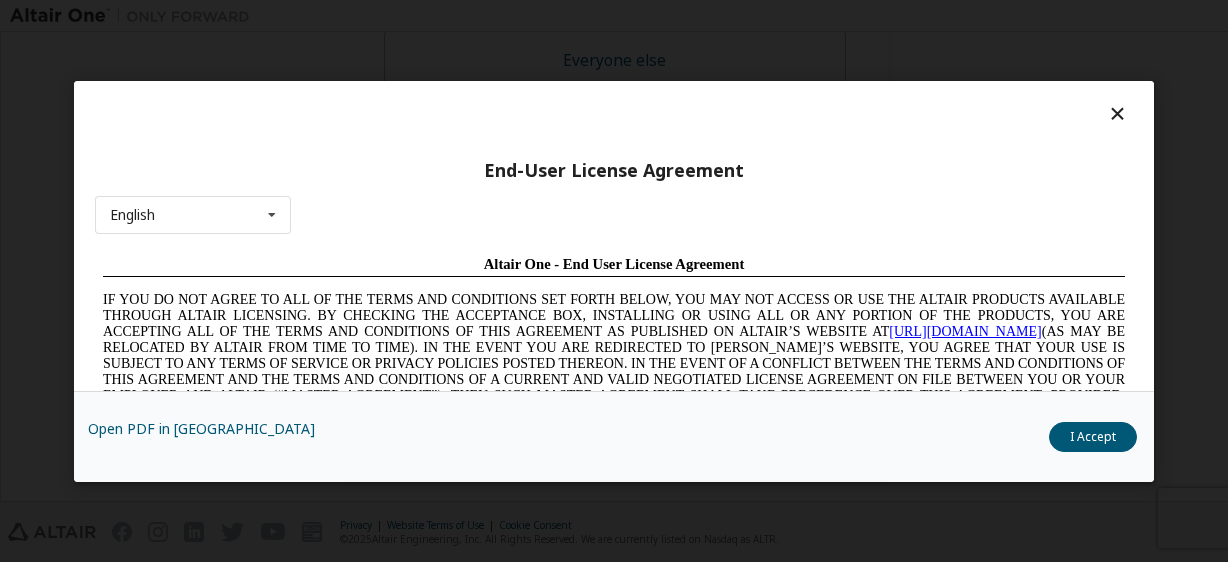 scroll, scrollTop: 0, scrollLeft: 0, axis: both 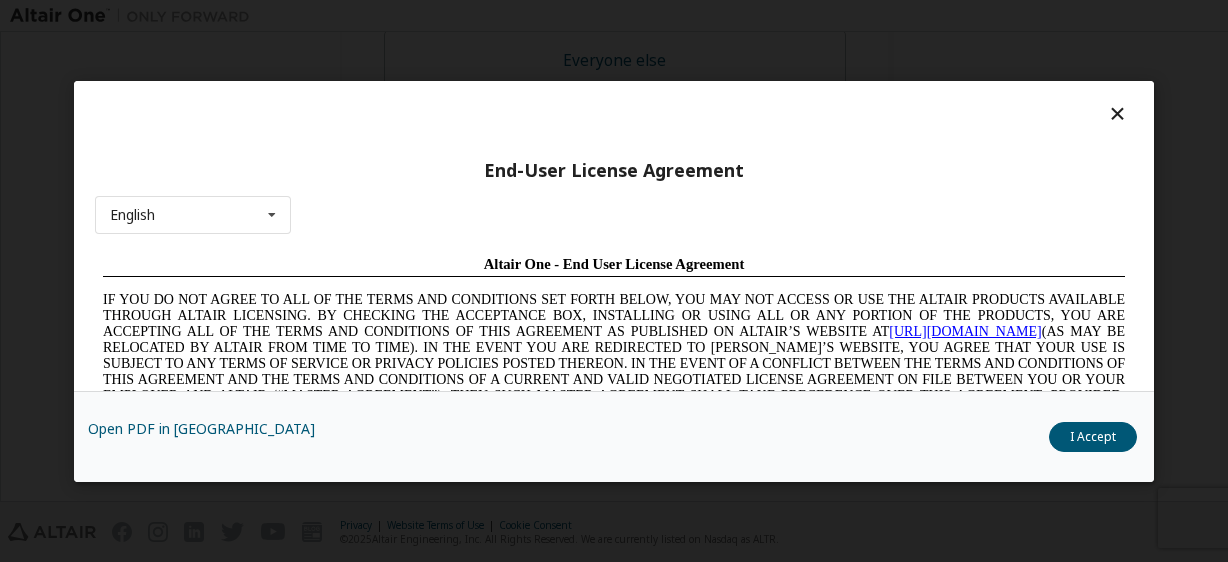 click on "I Accept" at bounding box center [1093, 436] 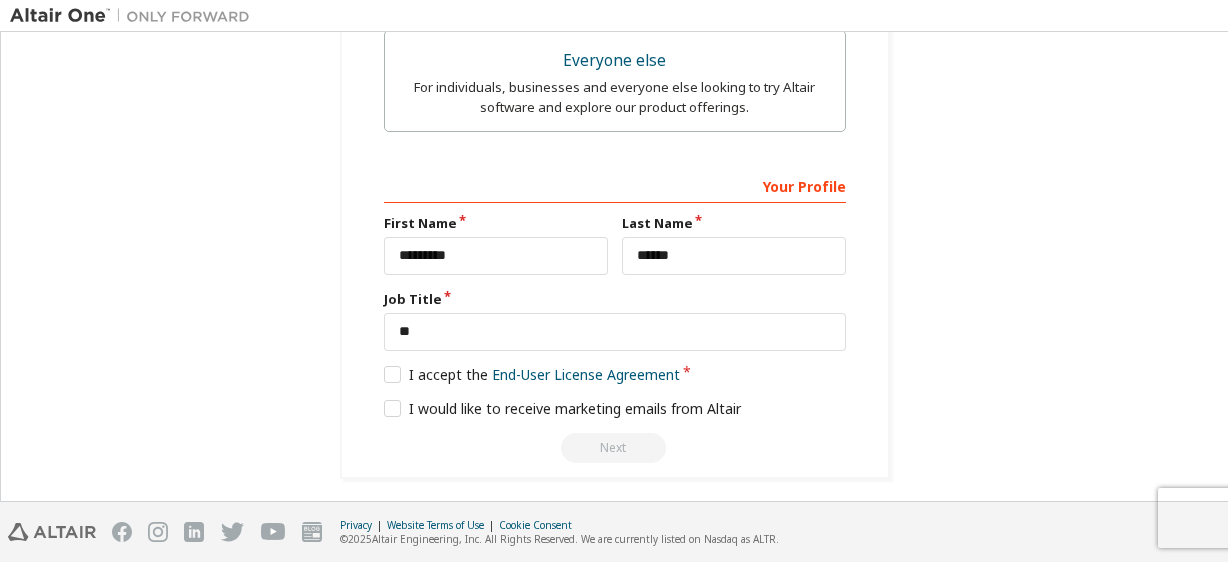 click on "©  2025  Altair Engineering, Inc. All Rights Reserved. We are currently listed on Nasdaq as ALTR." at bounding box center [559, 539] 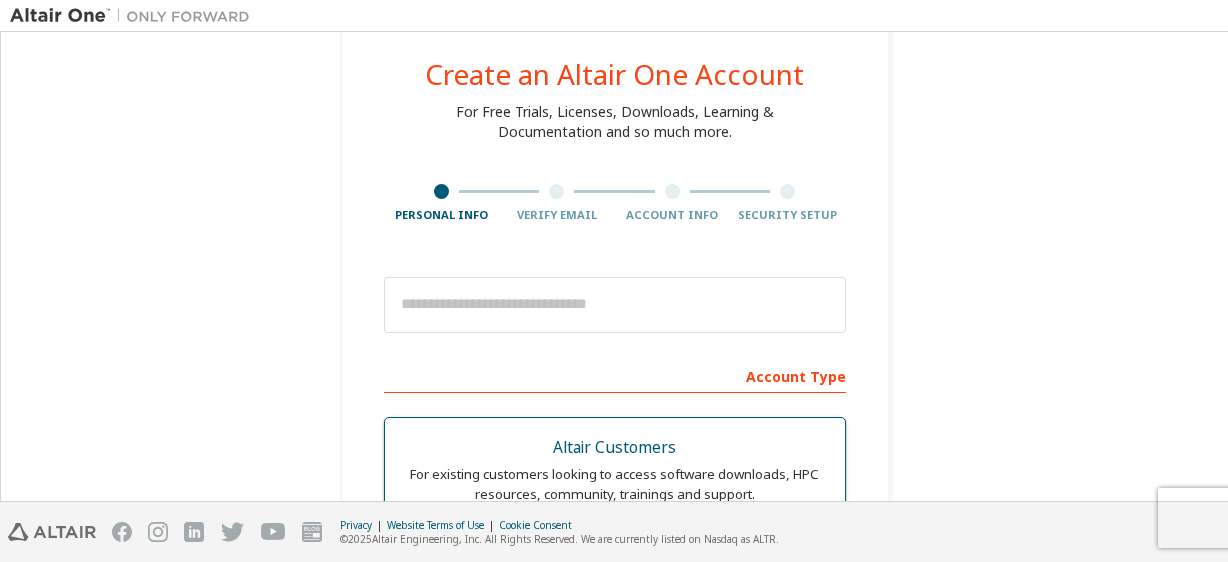 scroll, scrollTop: 0, scrollLeft: 0, axis: both 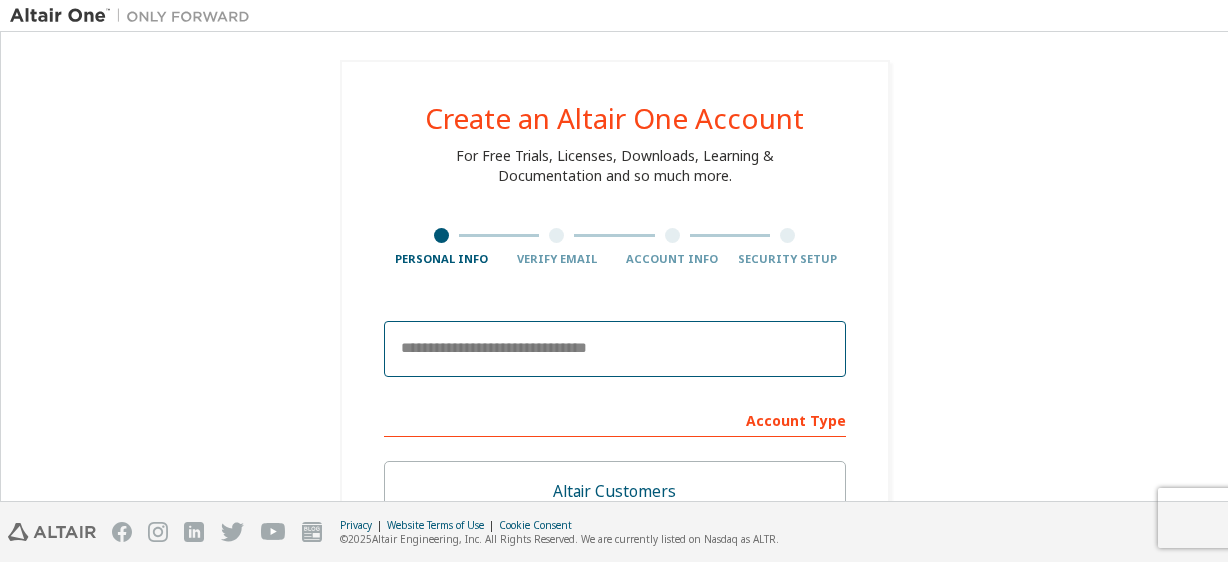 drag, startPoint x: 674, startPoint y: 345, endPoint x: 674, endPoint y: 357, distance: 12 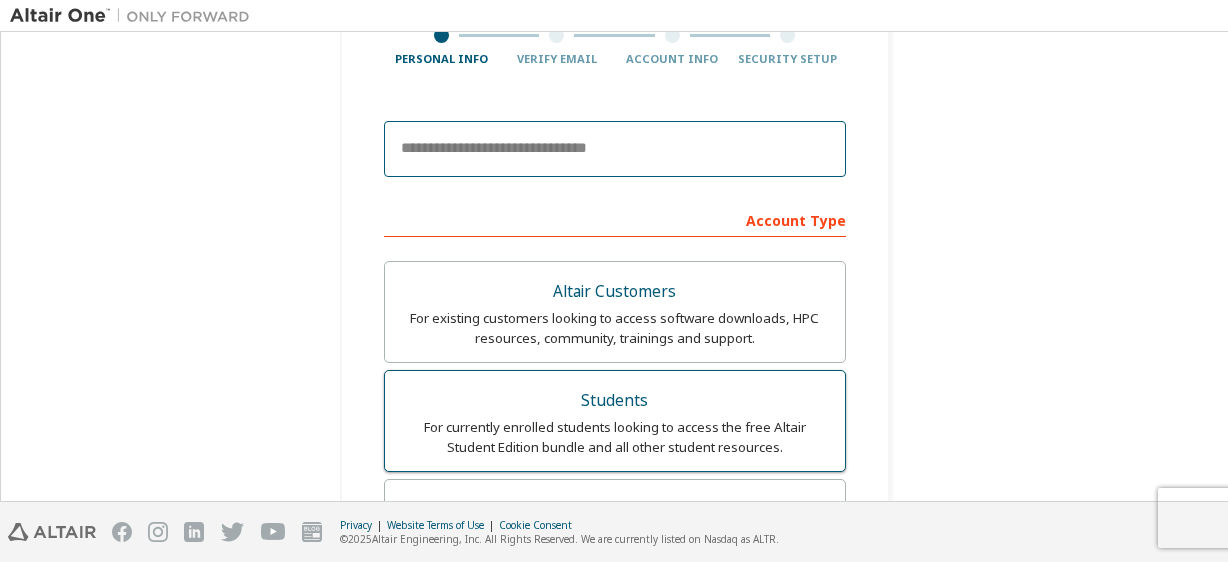 type on "**********" 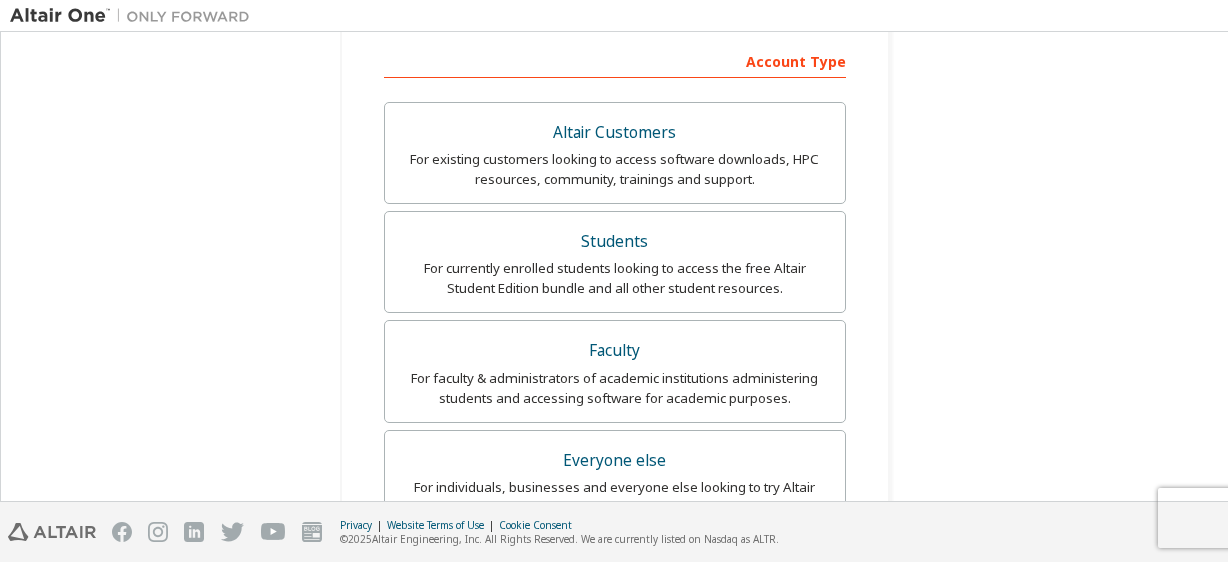 scroll, scrollTop: 0, scrollLeft: 0, axis: both 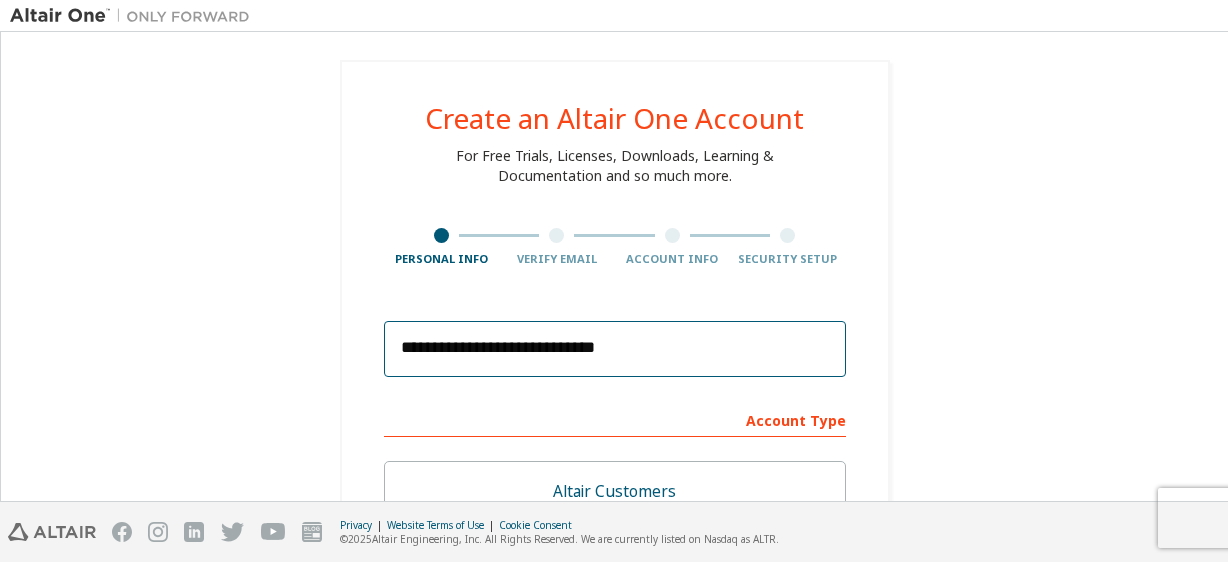 click on "**********" at bounding box center (615, 349) 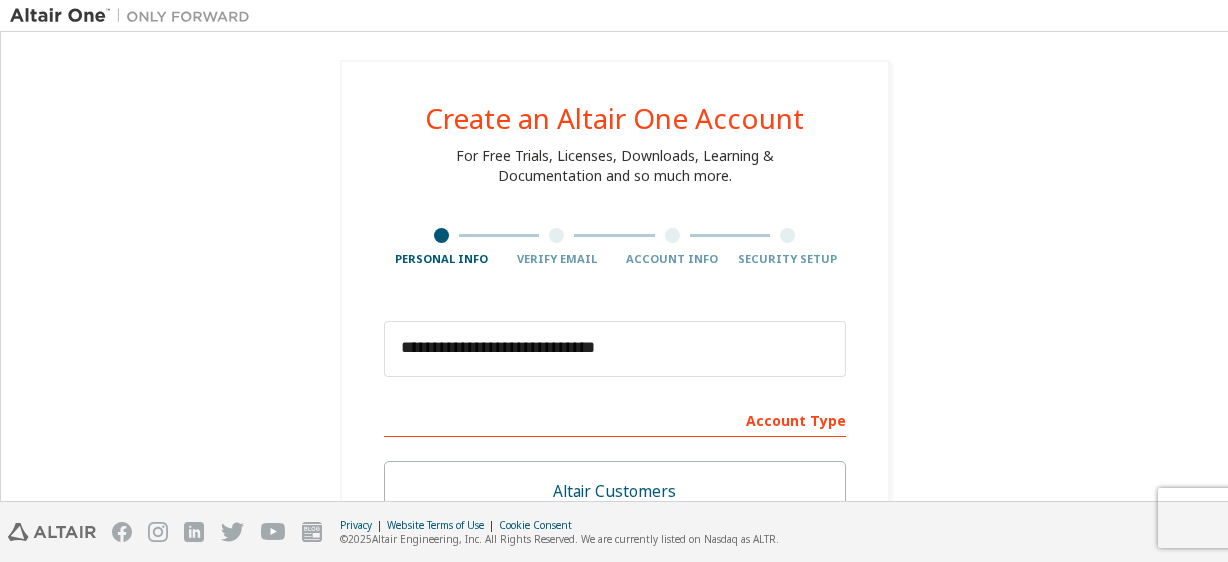 click on "**********" at bounding box center (614, 649) 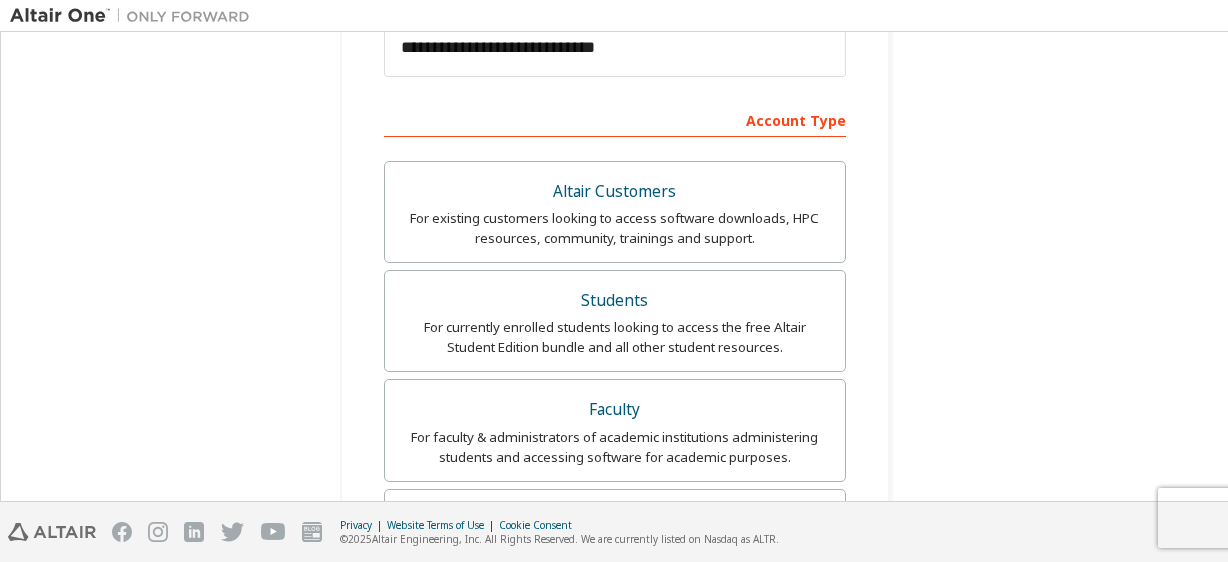 scroll, scrollTop: 700, scrollLeft: 0, axis: vertical 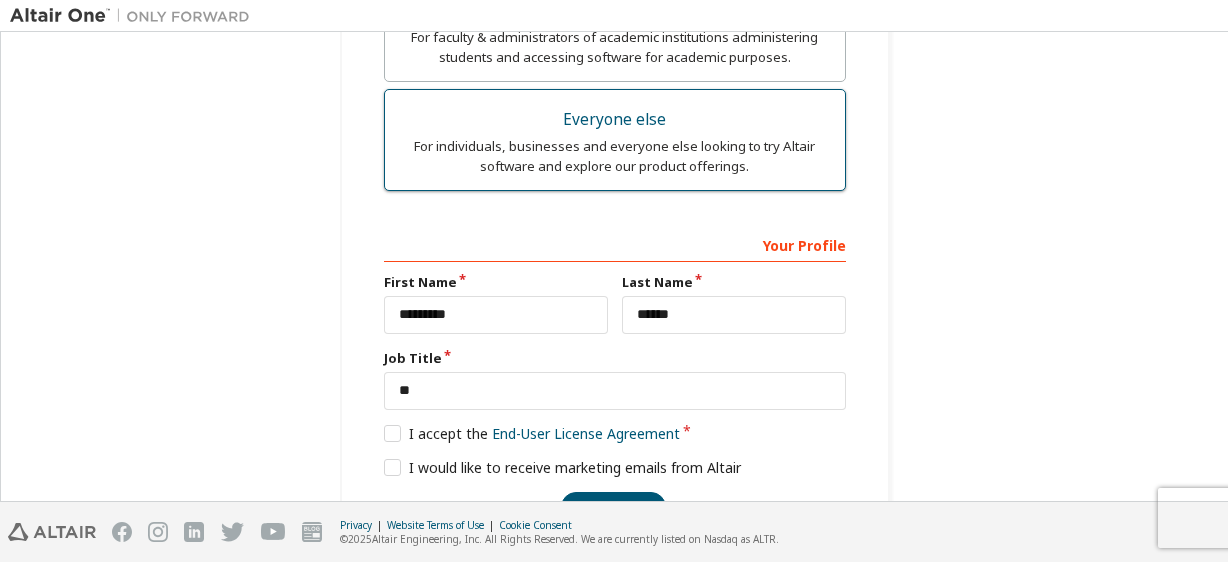click on "For individuals, businesses and everyone else looking to try Altair software and explore our product offerings." at bounding box center [615, 156] 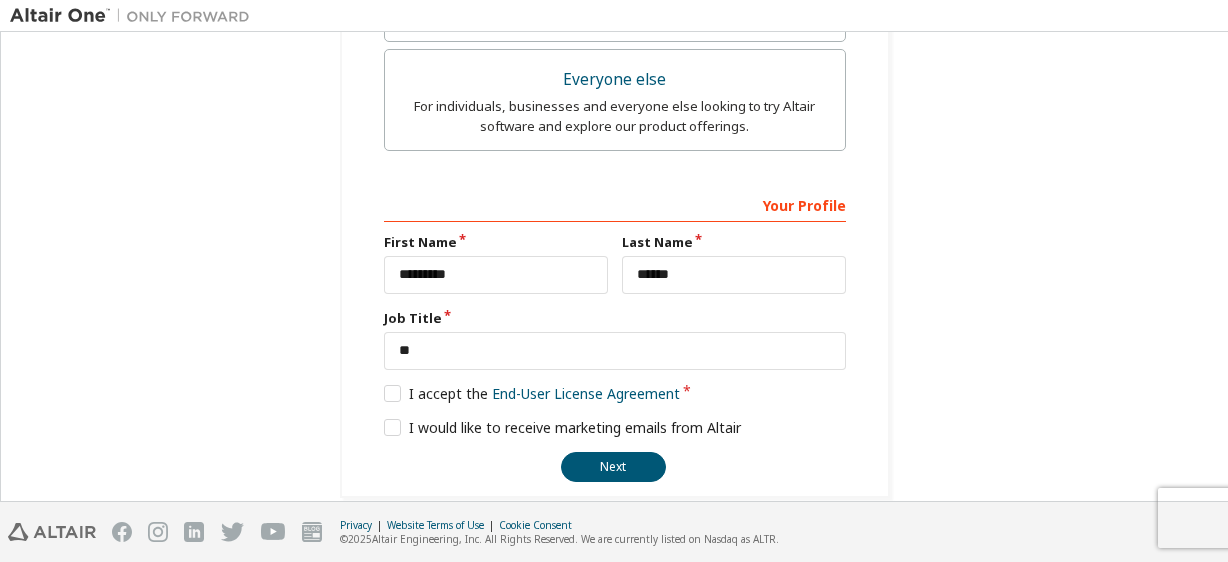 scroll, scrollTop: 759, scrollLeft: 0, axis: vertical 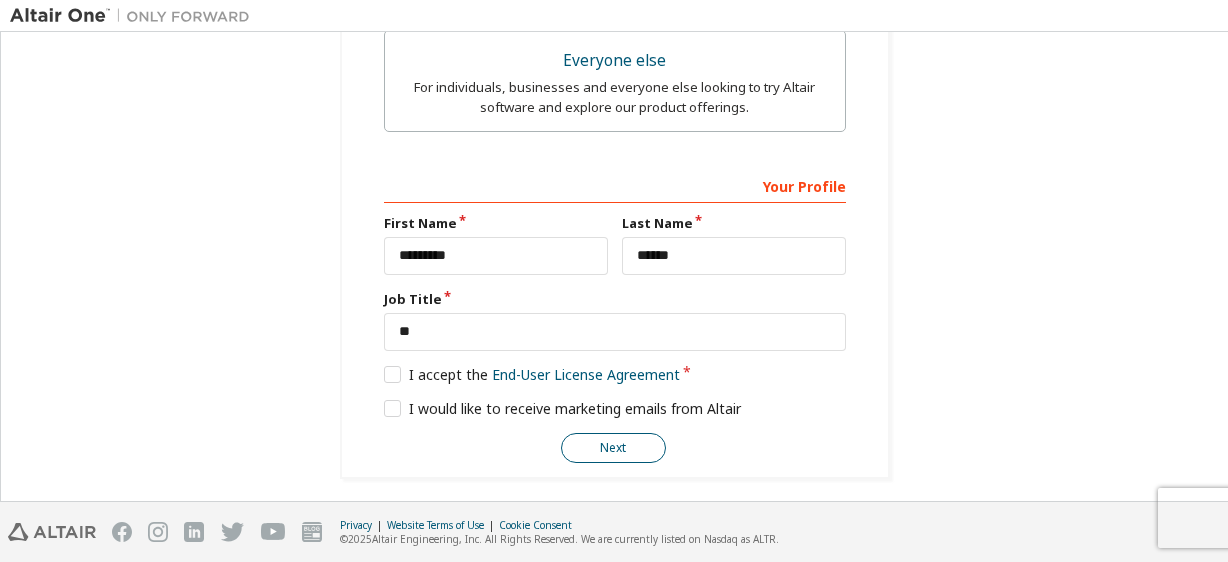 click on "Next" at bounding box center (613, 448) 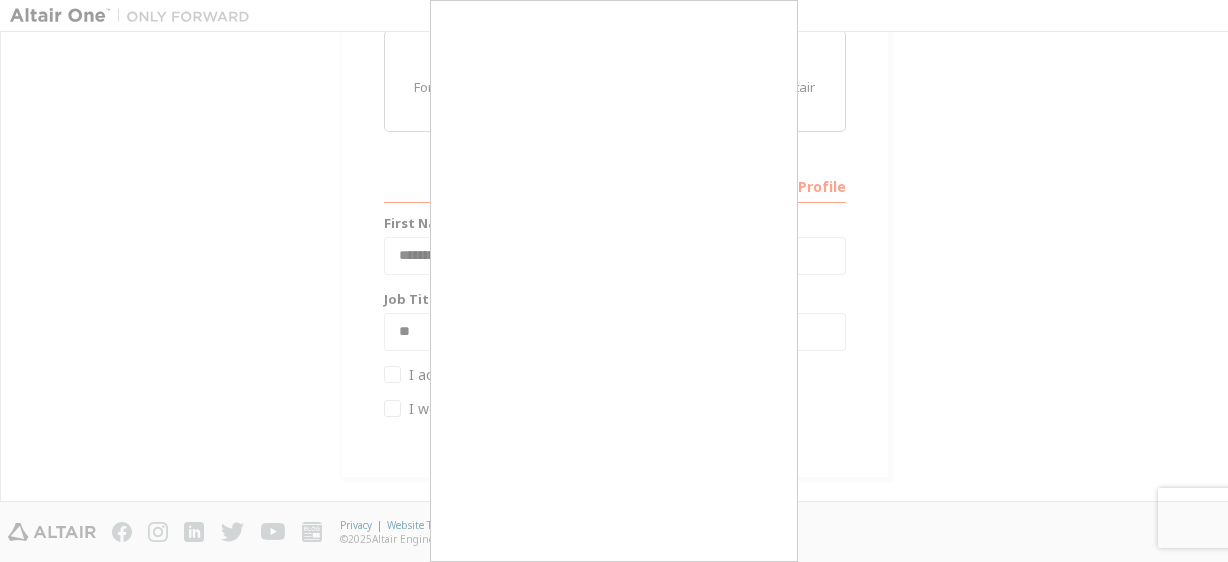 scroll, scrollTop: 16, scrollLeft: 0, axis: vertical 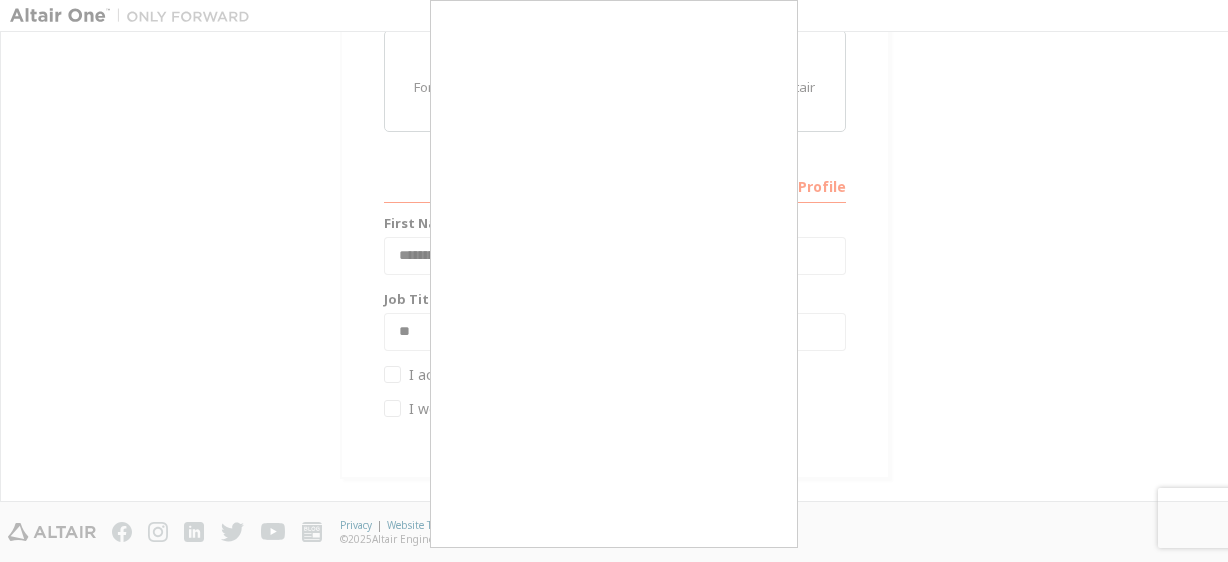 click at bounding box center (614, 274) 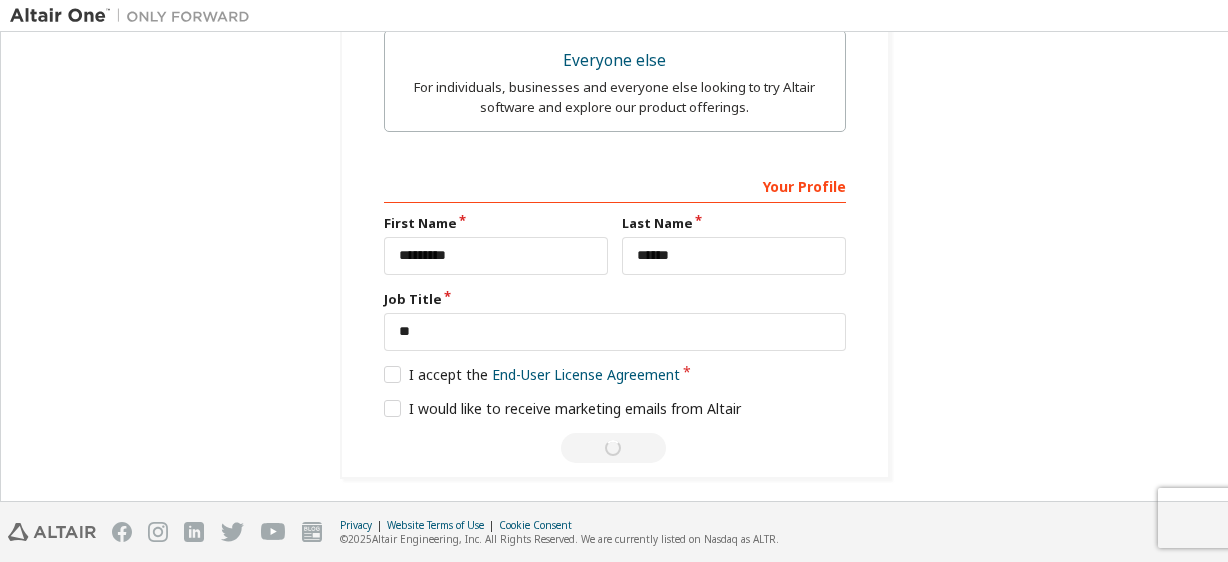 scroll, scrollTop: 82, scrollLeft: 0, axis: vertical 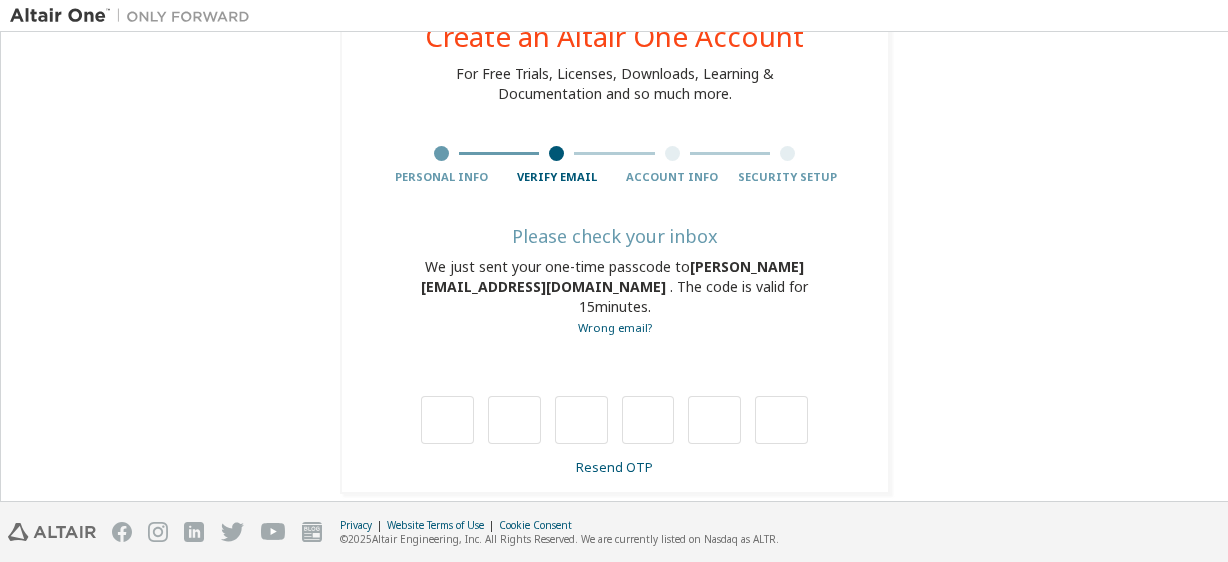 type on "*" 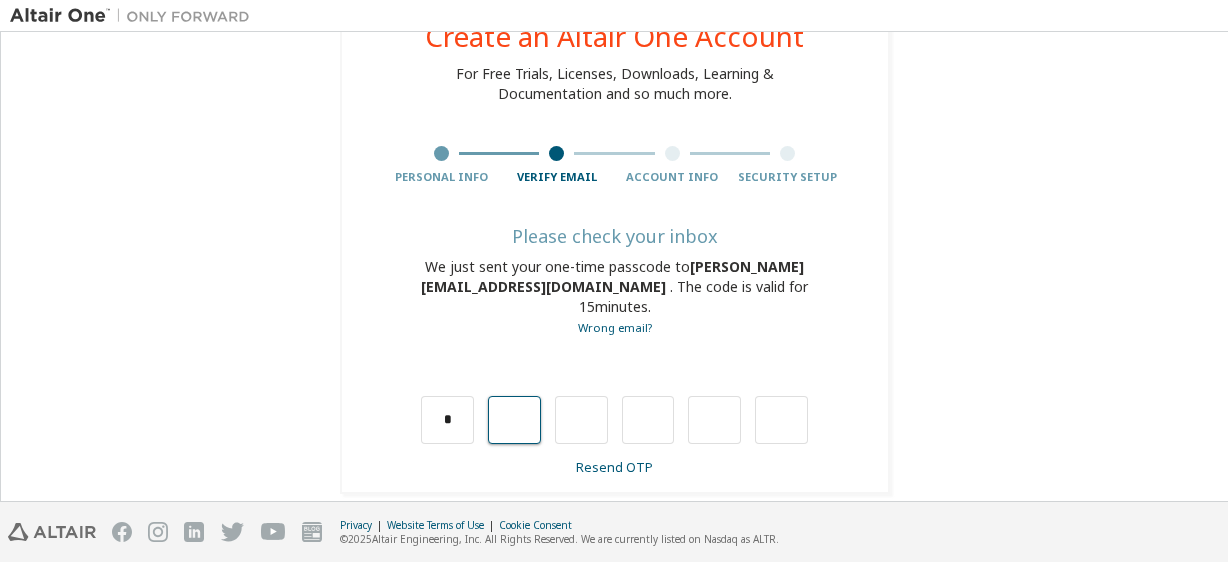 type on "*" 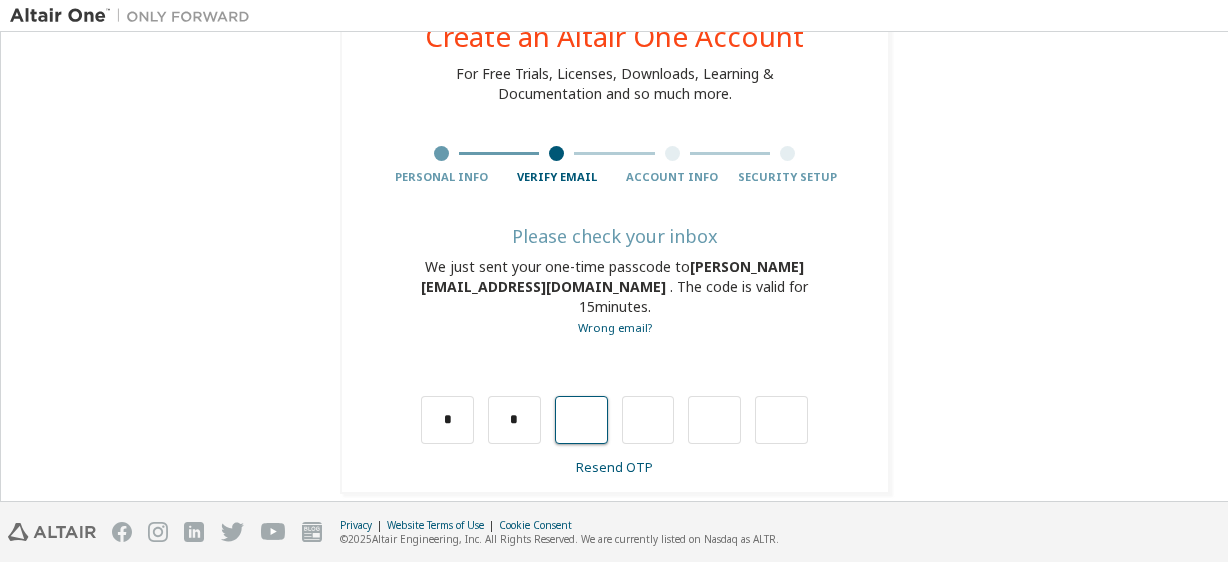 type on "*" 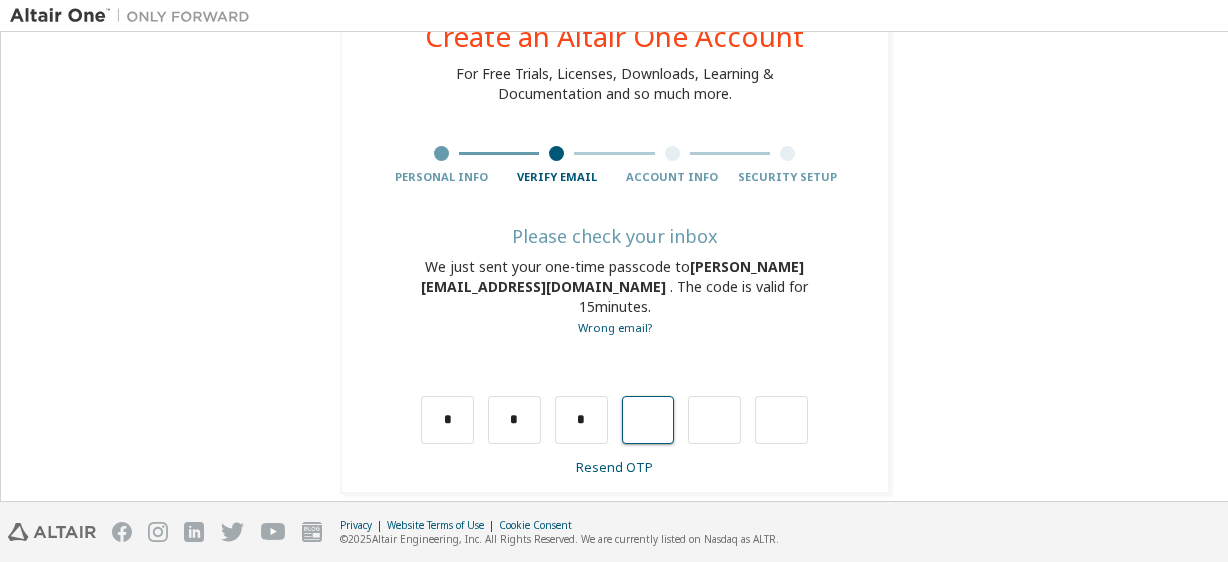 type on "*" 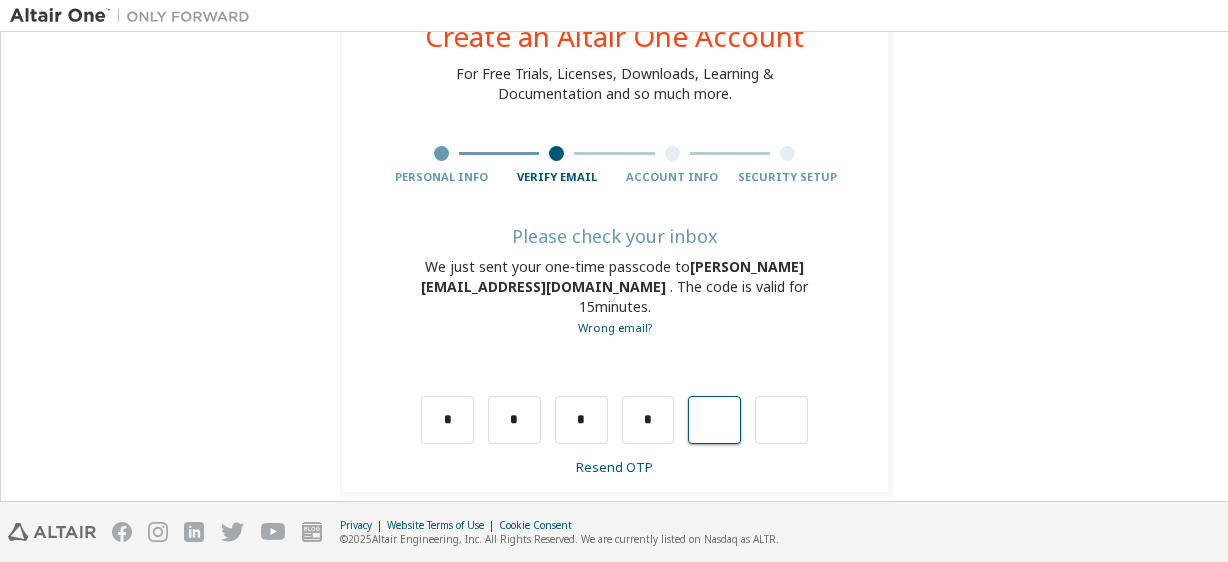 type on "*" 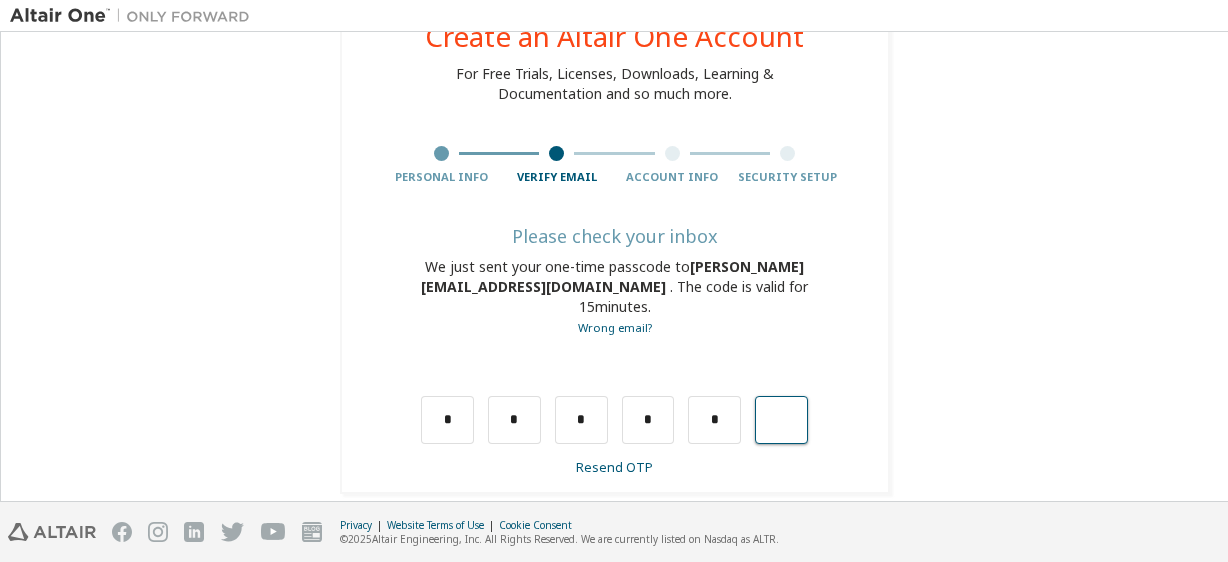 type on "*" 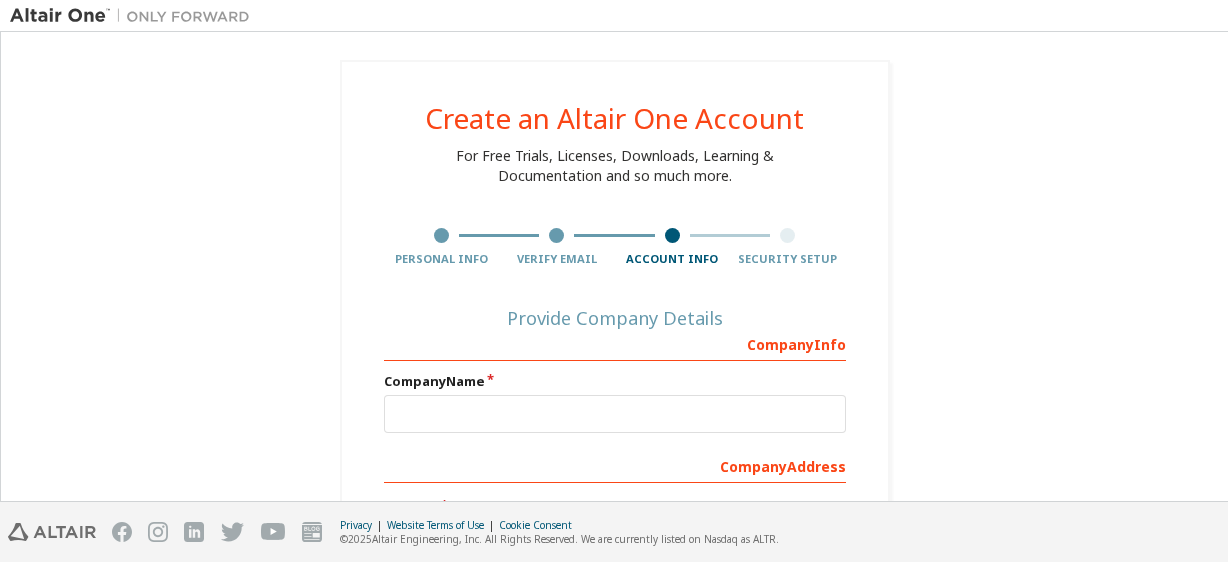 scroll, scrollTop: 200, scrollLeft: 0, axis: vertical 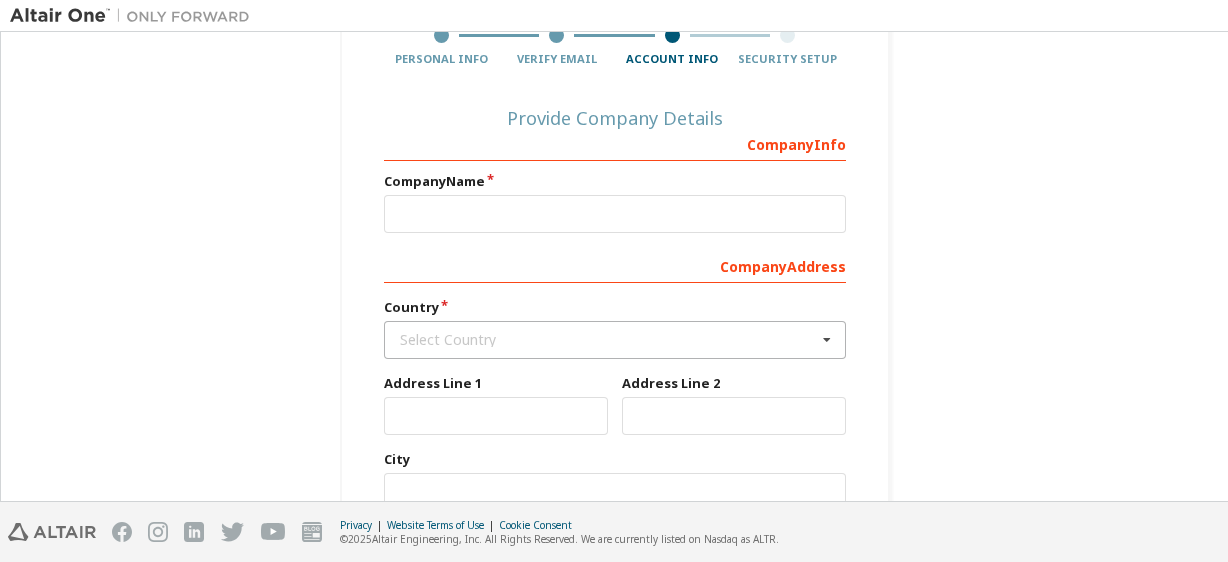 click on "Select Country" at bounding box center (608, 340) 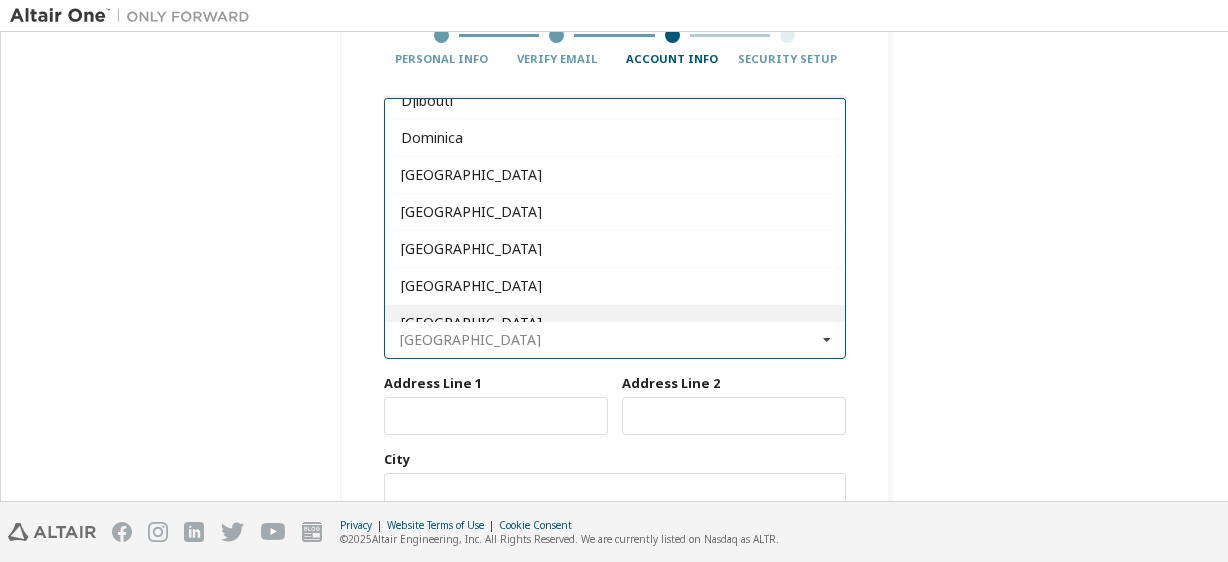 scroll, scrollTop: 2600, scrollLeft: 0, axis: vertical 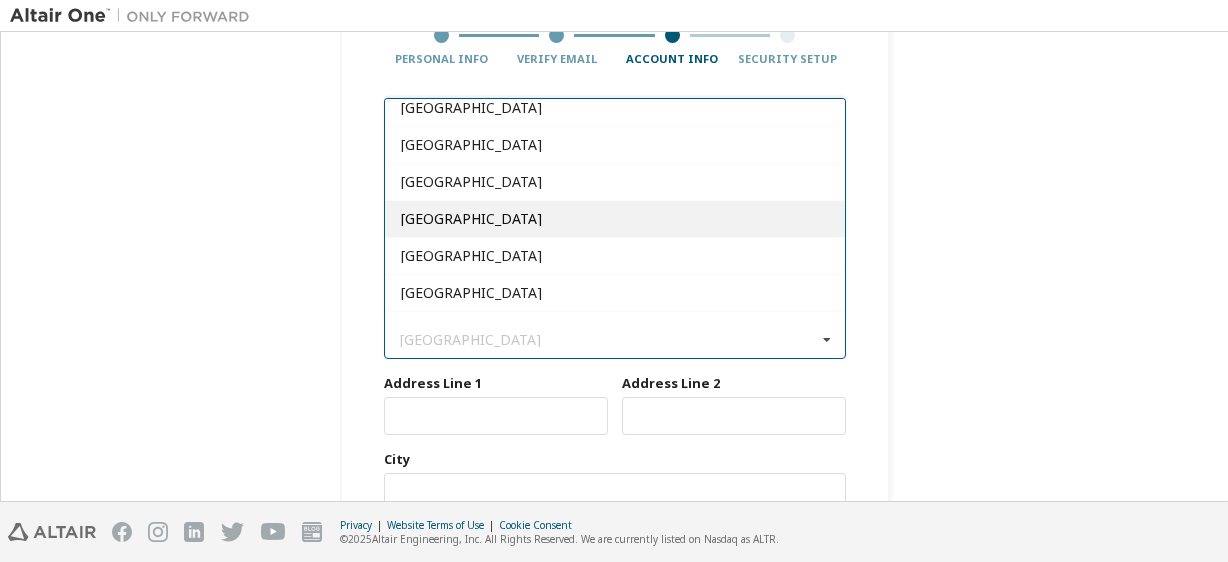 click on "[GEOGRAPHIC_DATA]" at bounding box center [615, 219] 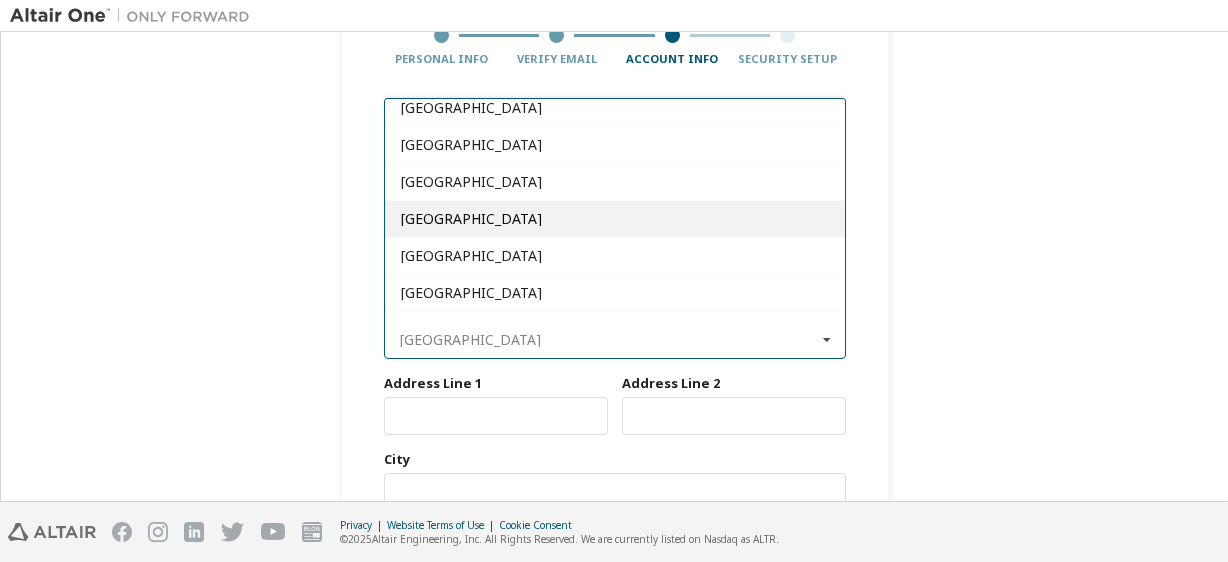 type on "***" 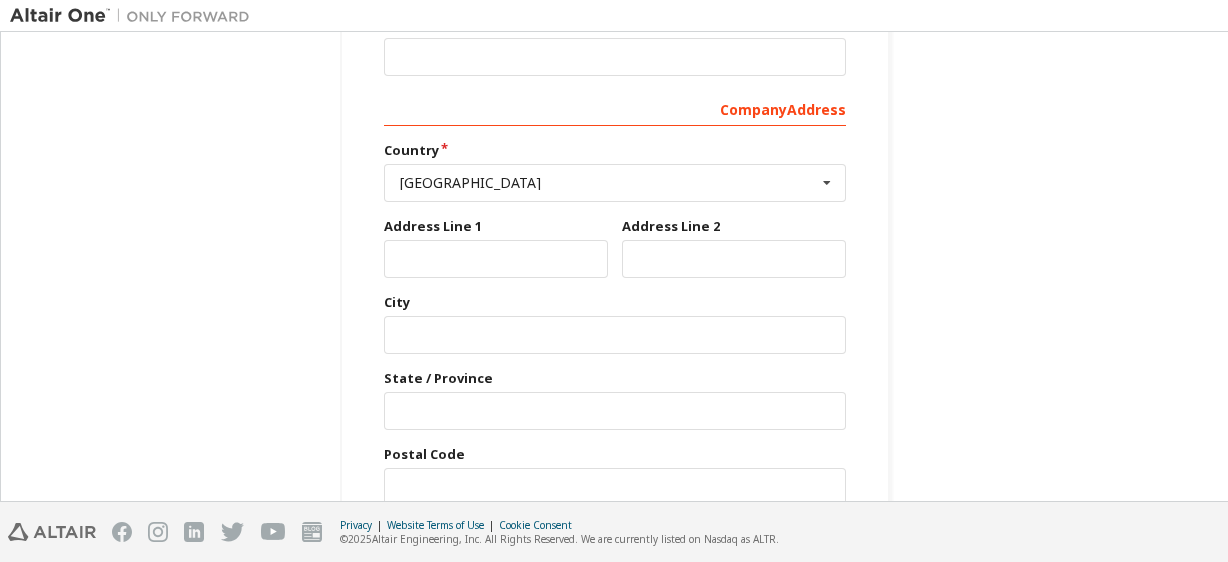 scroll, scrollTop: 261, scrollLeft: 0, axis: vertical 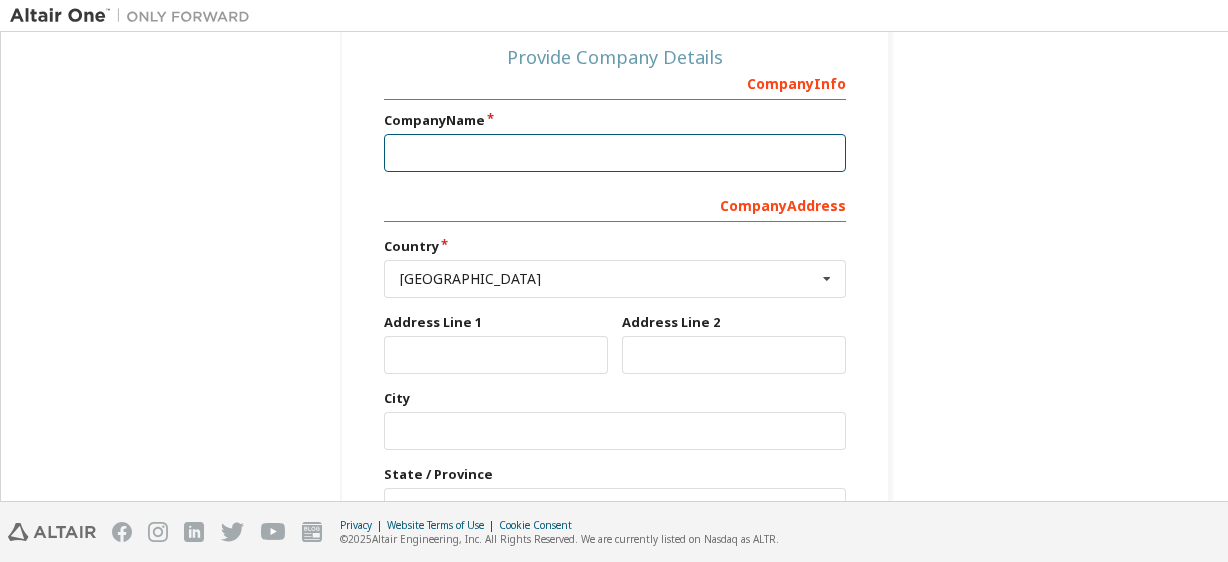 click at bounding box center [615, 153] 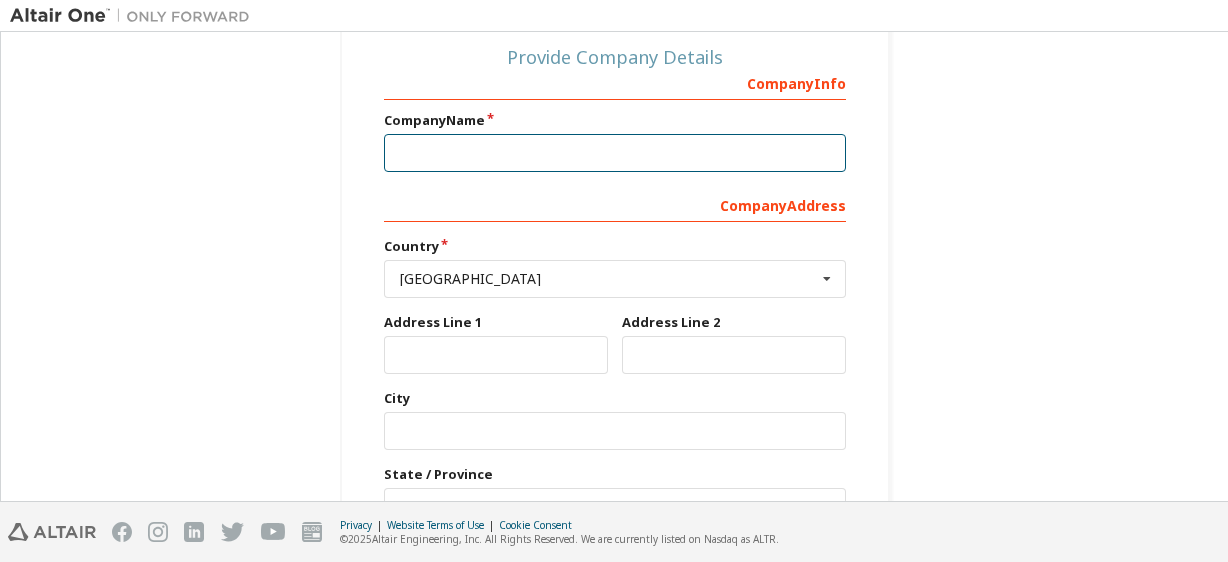 type on "**" 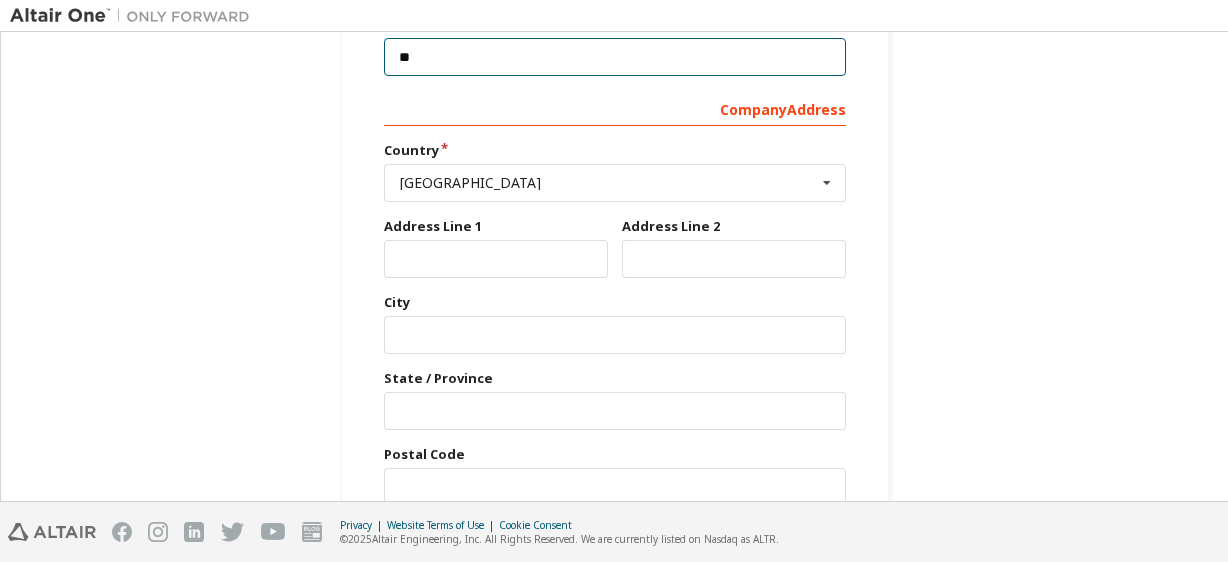 scroll, scrollTop: 461, scrollLeft: 0, axis: vertical 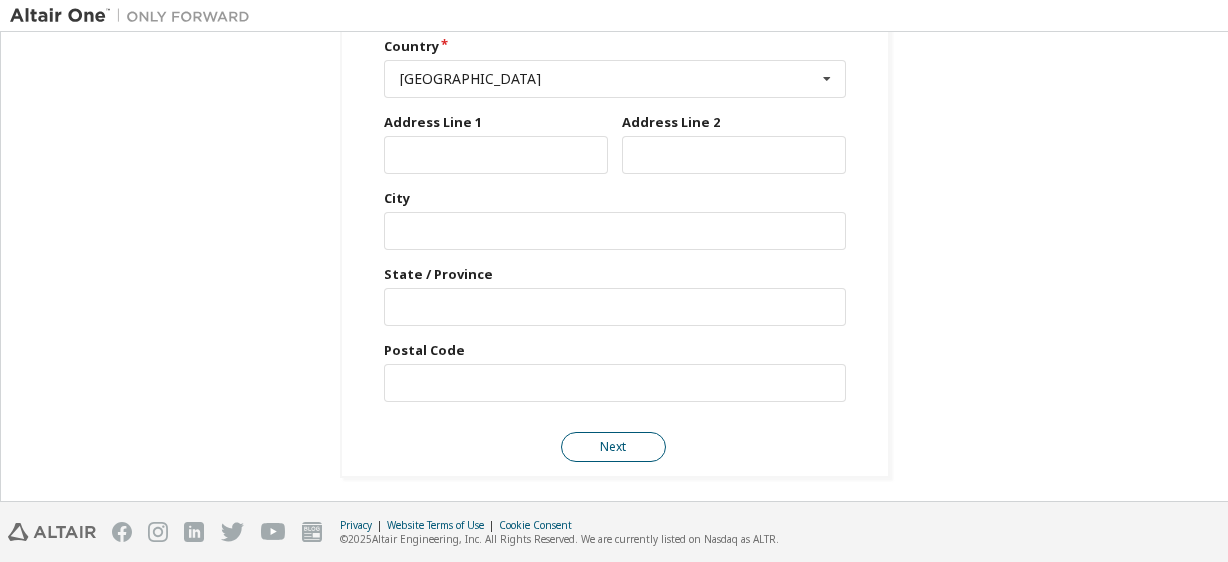 click on "Next" at bounding box center [613, 447] 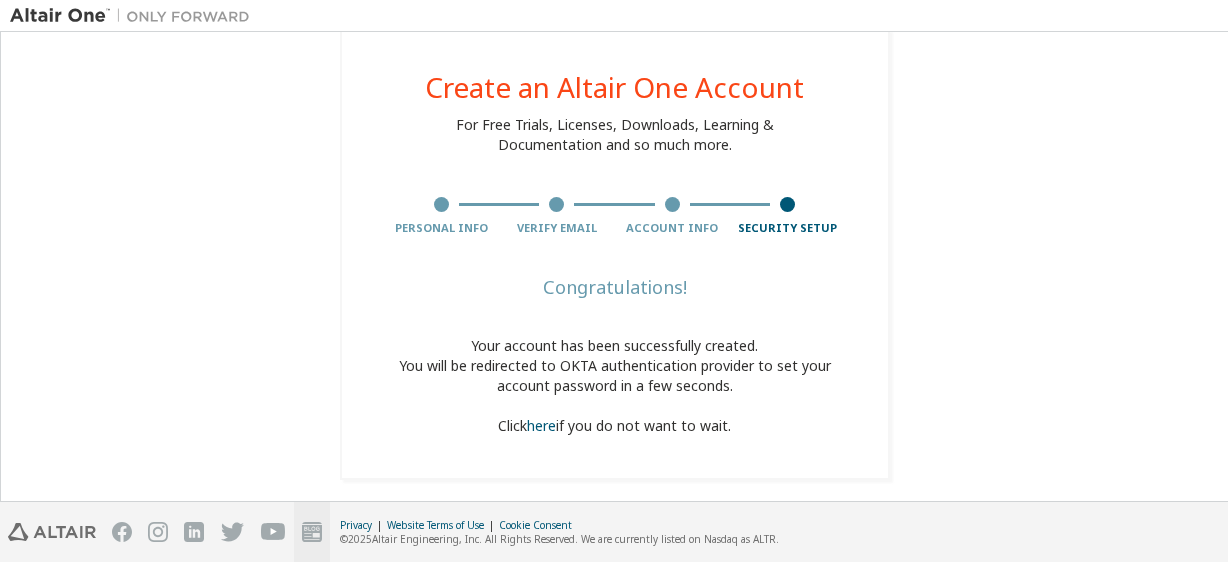 scroll, scrollTop: 38, scrollLeft: 0, axis: vertical 